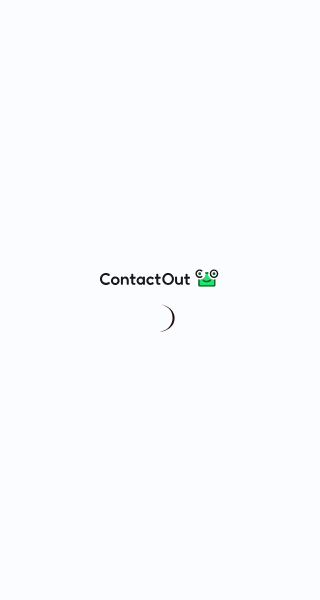scroll, scrollTop: 0, scrollLeft: 0, axis: both 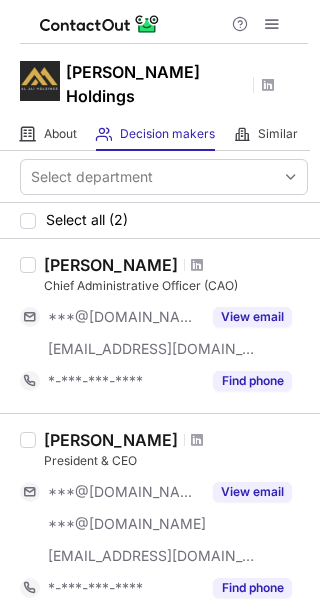 drag, startPoint x: 47, startPoint y: 404, endPoint x: 167, endPoint y: 416, distance: 120.59851 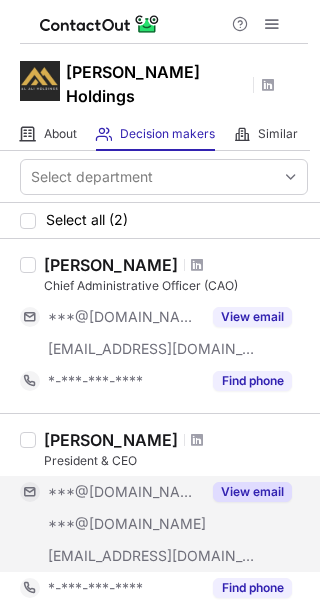 copy on "Mohamed Al Ali" 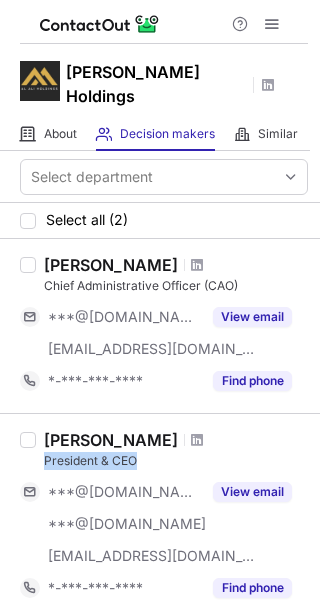drag, startPoint x: 43, startPoint y: 440, endPoint x: 146, endPoint y: 433, distance: 103.23759 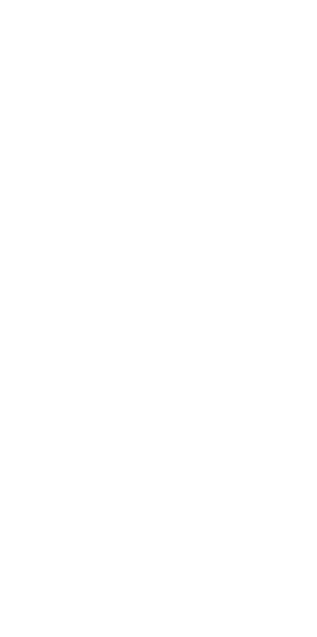 scroll, scrollTop: 0, scrollLeft: 0, axis: both 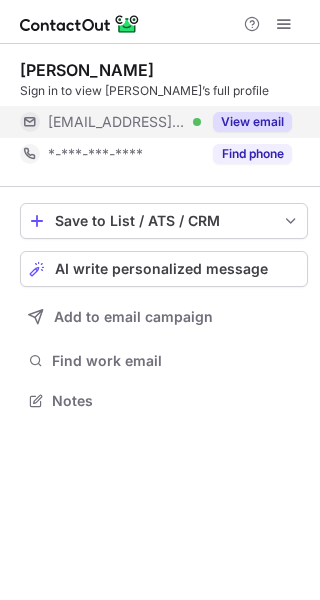 drag, startPoint x: 253, startPoint y: 122, endPoint x: 288, endPoint y: 121, distance: 35.014282 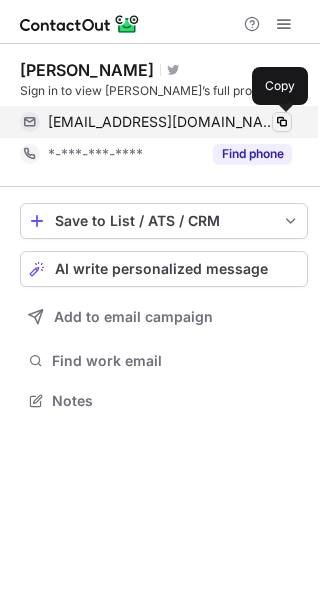 click at bounding box center (282, 122) 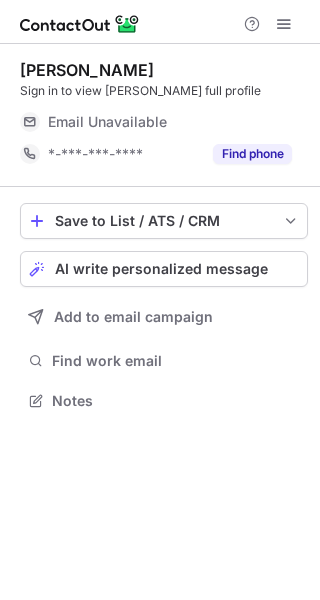 scroll, scrollTop: 0, scrollLeft: 0, axis: both 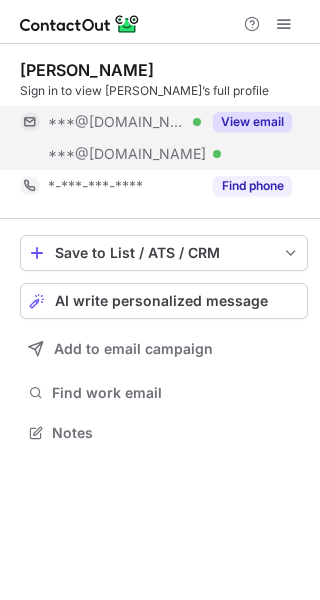 click on "View email" at bounding box center (252, 122) 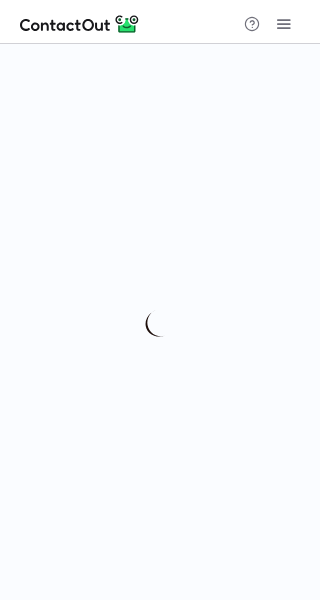 scroll, scrollTop: 0, scrollLeft: 0, axis: both 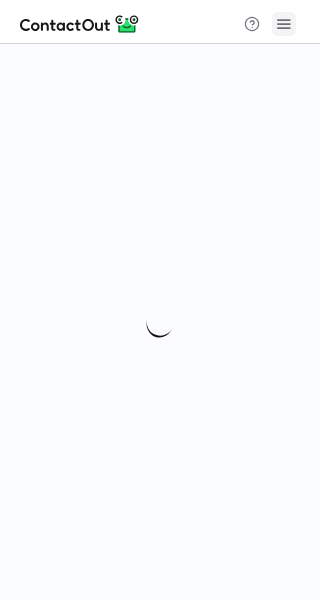 click at bounding box center [284, 24] 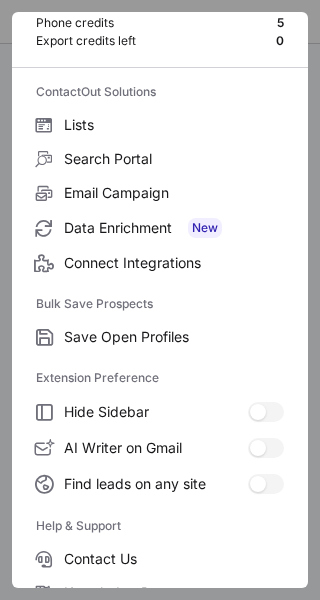 scroll, scrollTop: 233, scrollLeft: 0, axis: vertical 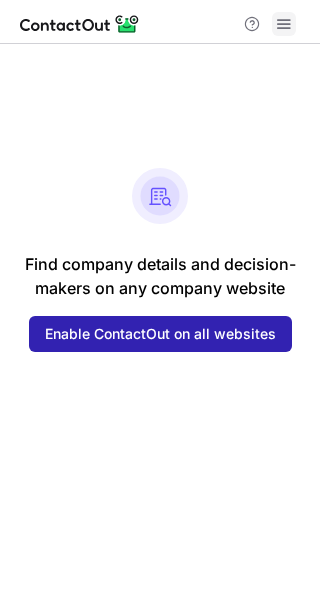 click at bounding box center (284, 24) 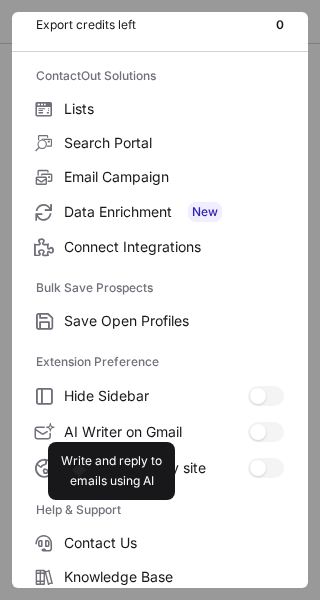 scroll, scrollTop: 233, scrollLeft: 0, axis: vertical 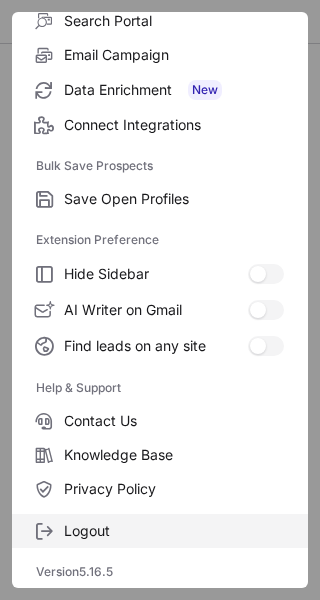 click on "Logout" at bounding box center (174, 531) 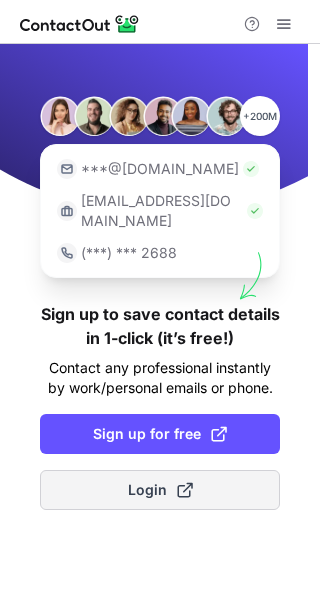 click on "Login" at bounding box center (160, 490) 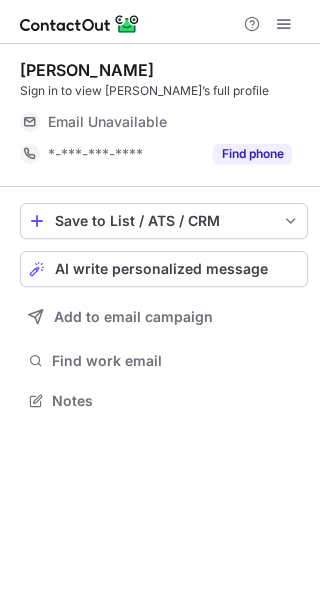 scroll, scrollTop: 0, scrollLeft: 0, axis: both 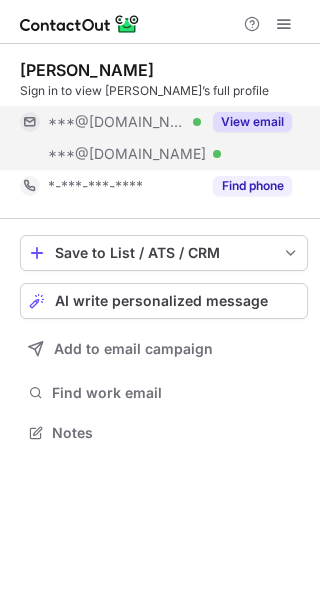 click on "View email" at bounding box center [246, 122] 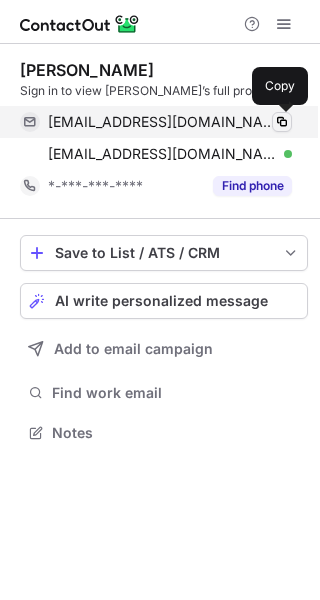 click at bounding box center (282, 122) 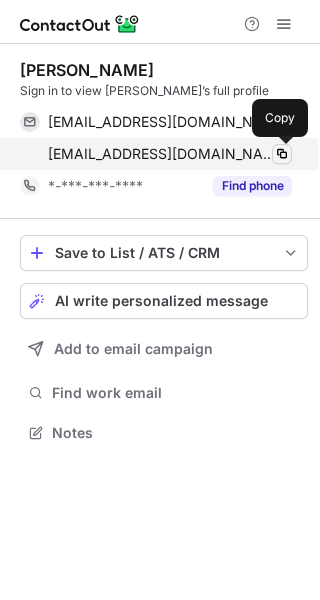 click at bounding box center [282, 154] 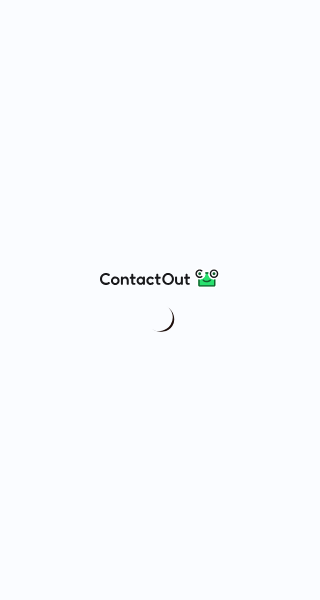 scroll, scrollTop: 0, scrollLeft: 0, axis: both 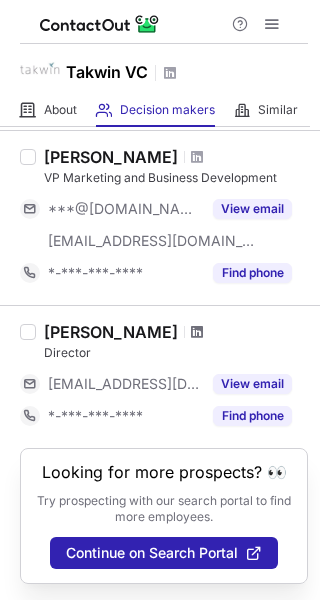 click at bounding box center [197, 332] 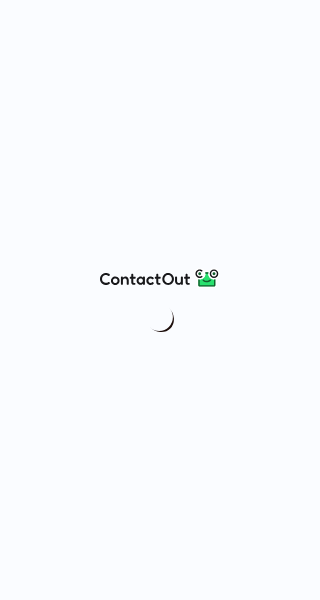 scroll, scrollTop: 0, scrollLeft: 0, axis: both 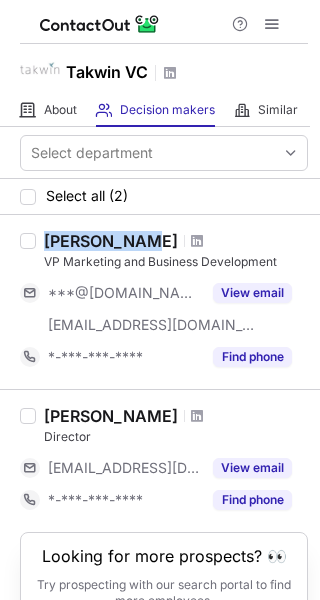 drag, startPoint x: 47, startPoint y: 235, endPoint x: 133, endPoint y: 243, distance: 86.37129 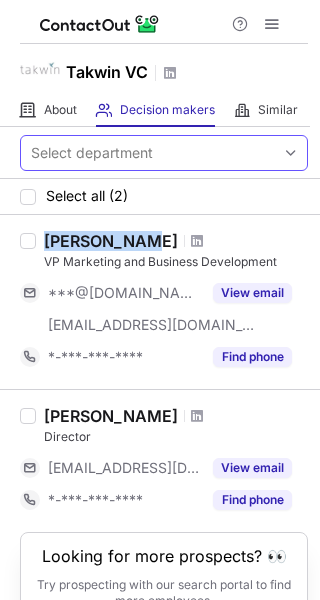 copy on "Fadi Swidan" 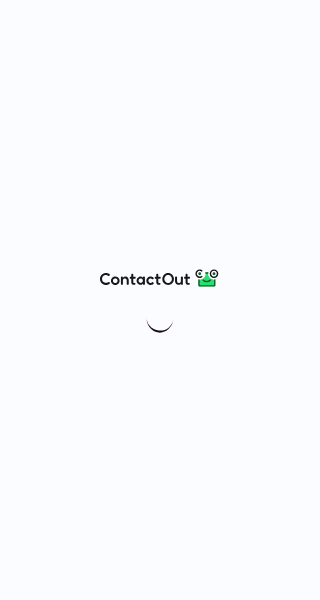 scroll, scrollTop: 0, scrollLeft: 0, axis: both 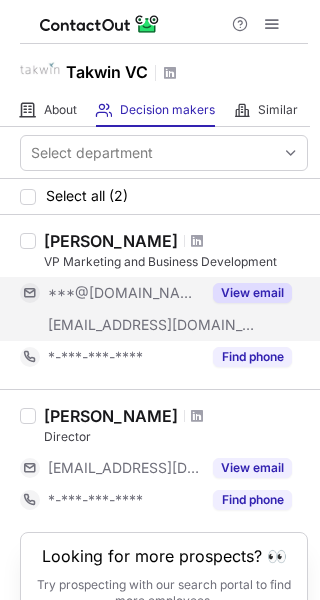 drag, startPoint x: 253, startPoint y: 295, endPoint x: 286, endPoint y: 305, distance: 34.48188 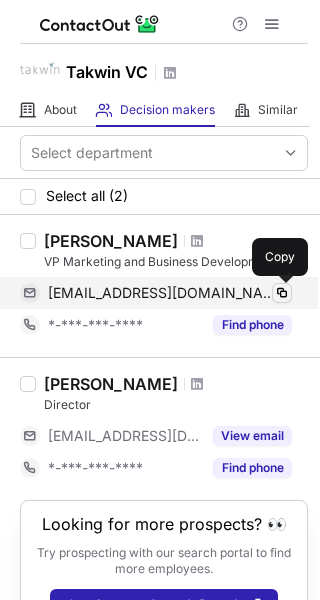 click at bounding box center (282, 293) 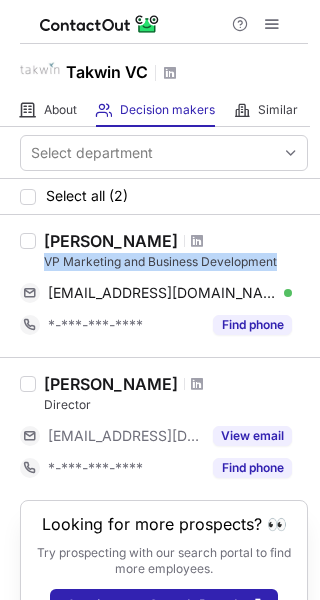 drag, startPoint x: 45, startPoint y: 263, endPoint x: 285, endPoint y: 268, distance: 240.05208 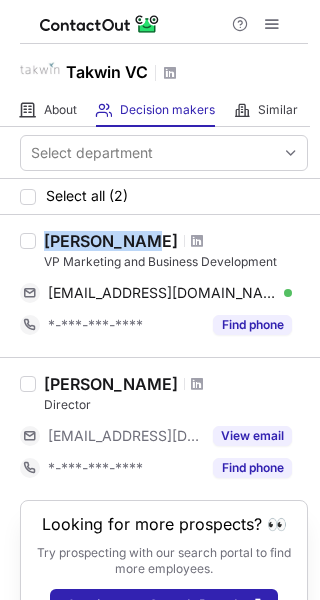 drag, startPoint x: 47, startPoint y: 237, endPoint x: 133, endPoint y: 245, distance: 86.37129 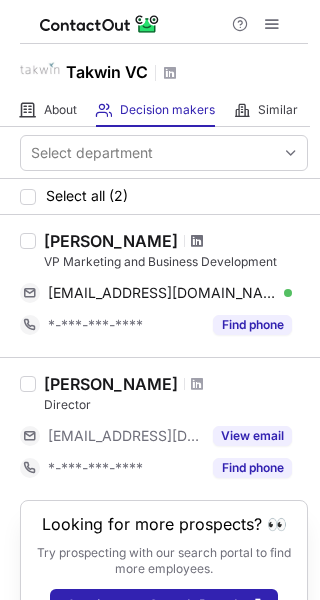 click at bounding box center [197, 241] 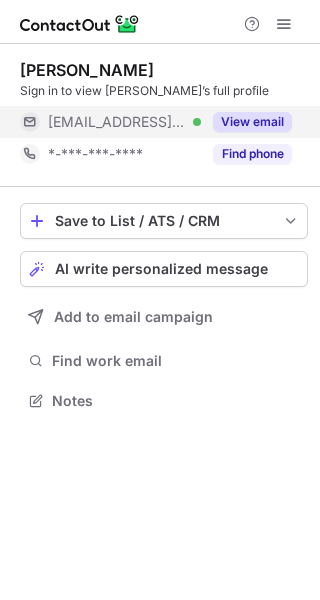 scroll, scrollTop: 0, scrollLeft: 0, axis: both 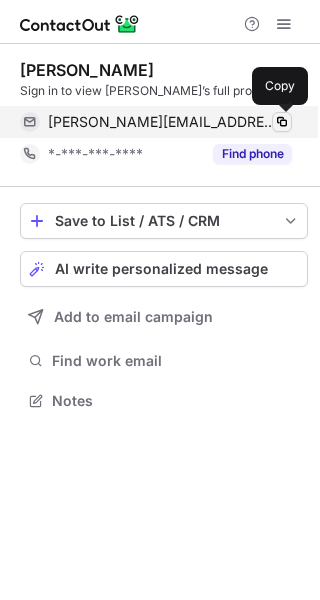 click at bounding box center [282, 122] 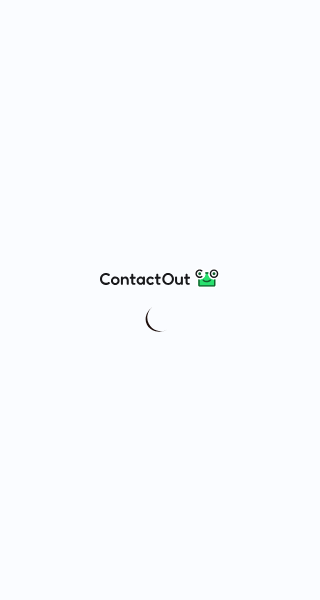 scroll, scrollTop: 0, scrollLeft: 0, axis: both 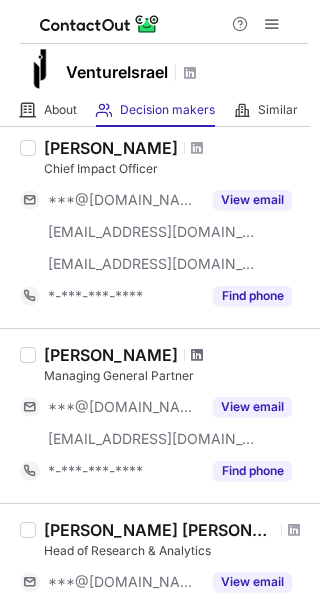 click at bounding box center (197, 355) 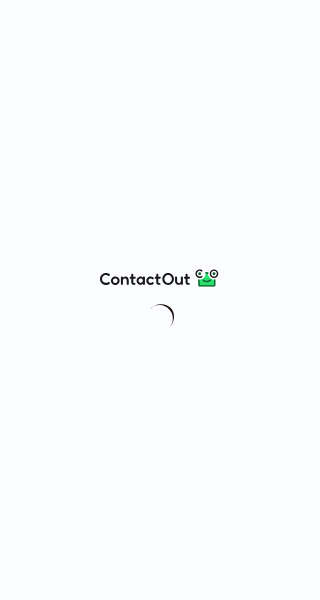 scroll, scrollTop: 0, scrollLeft: 0, axis: both 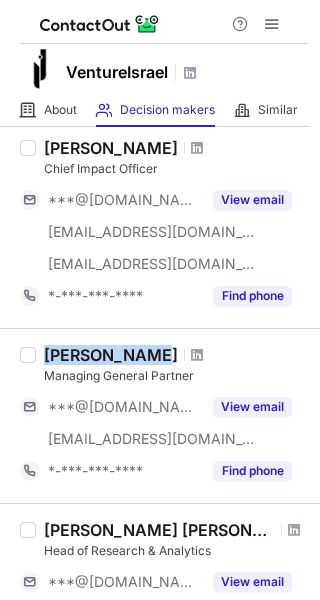 drag, startPoint x: 45, startPoint y: 346, endPoint x: 133, endPoint y: 353, distance: 88.27797 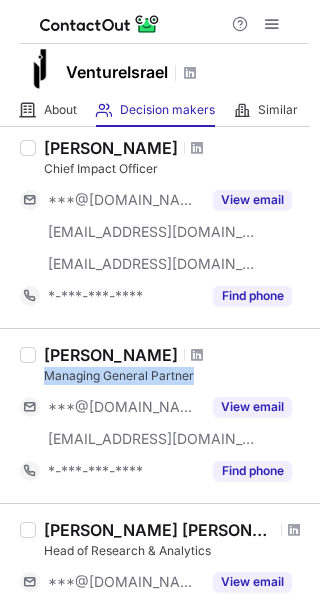 drag, startPoint x: 46, startPoint y: 377, endPoint x: 245, endPoint y: 381, distance: 199.04019 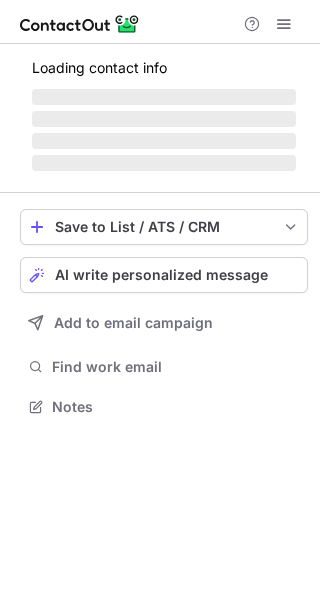 scroll, scrollTop: 0, scrollLeft: 0, axis: both 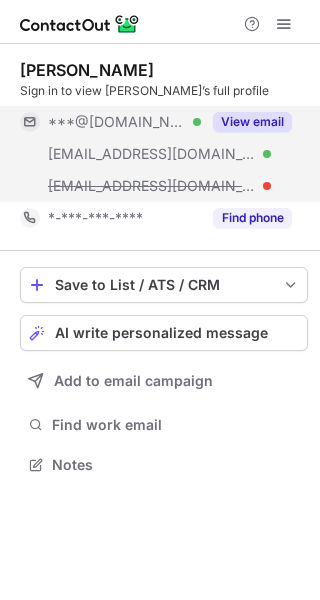 click on "View email" at bounding box center (252, 122) 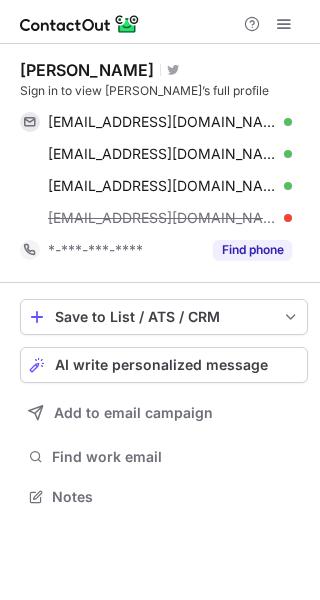 scroll, scrollTop: 10, scrollLeft: 10, axis: both 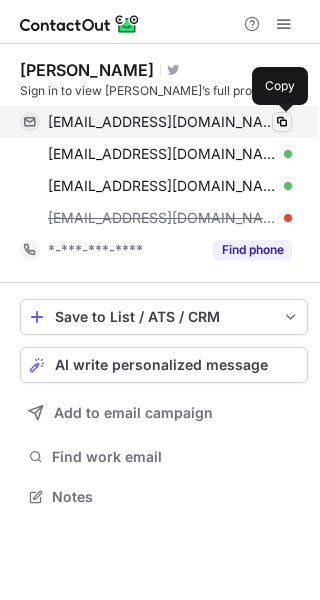 click at bounding box center (282, 122) 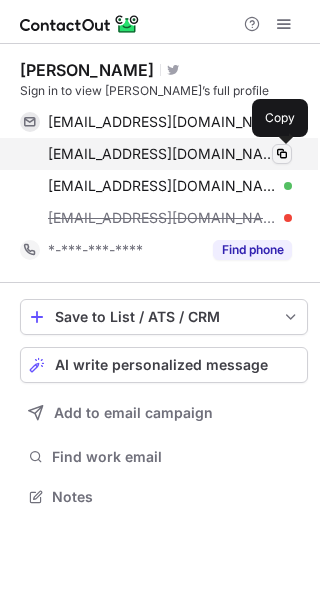 click at bounding box center (282, 154) 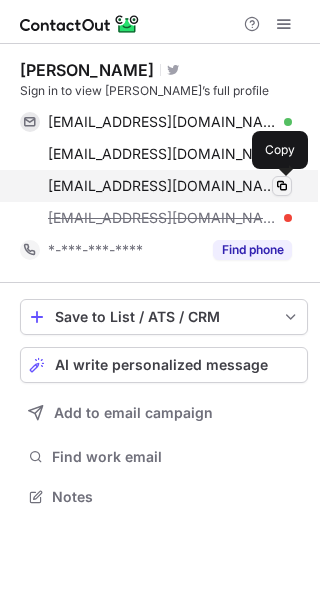 click at bounding box center [282, 186] 